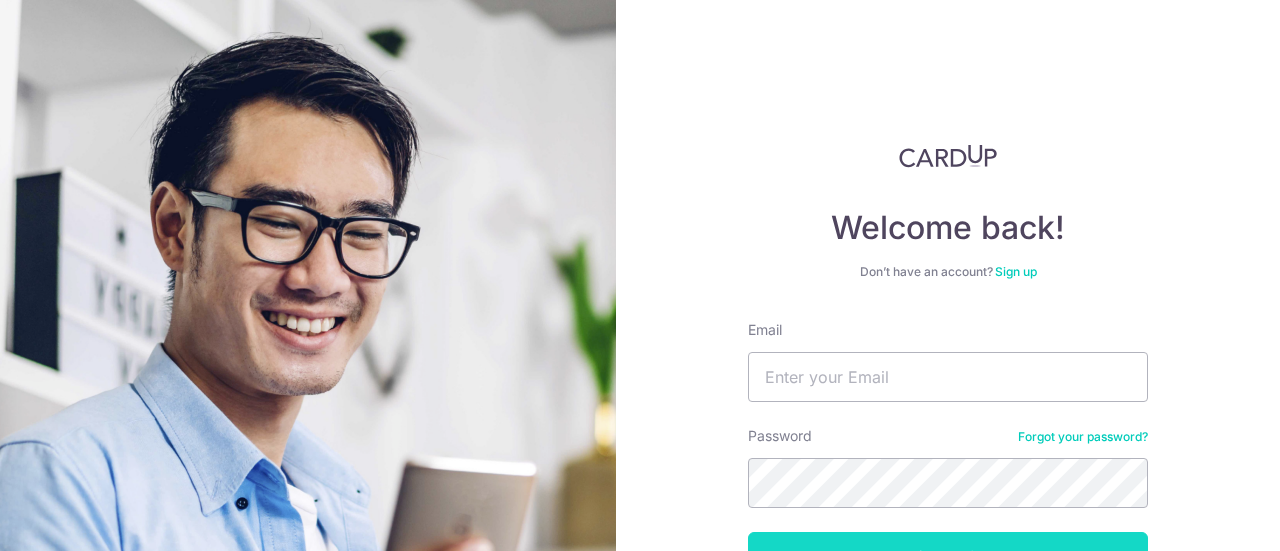 scroll, scrollTop: 0, scrollLeft: 0, axis: both 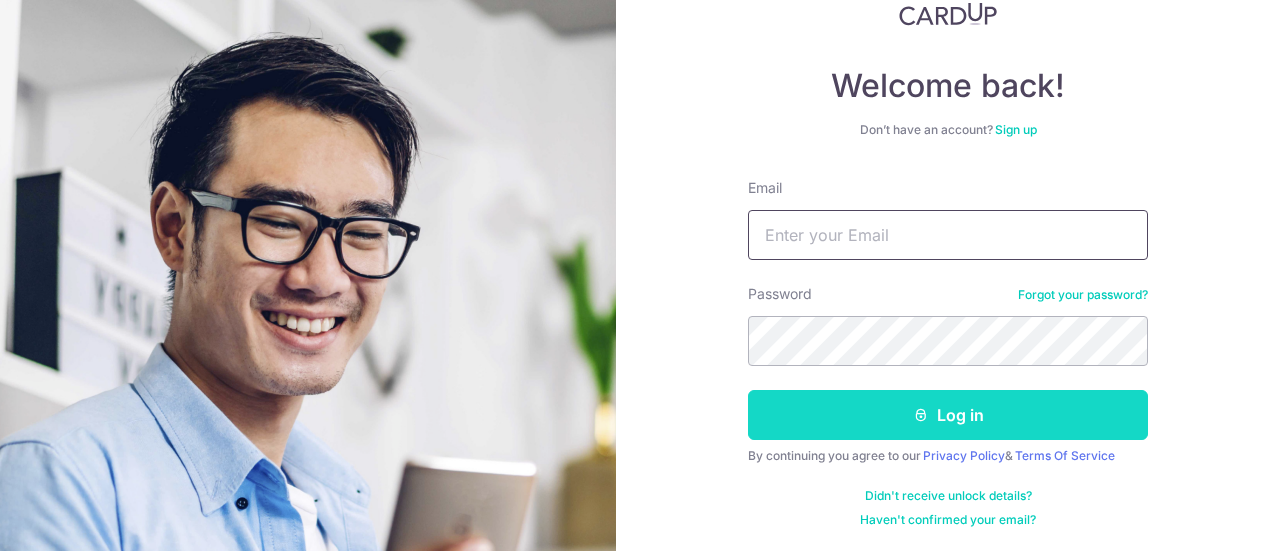 type on "karanpunia@gmail.com" 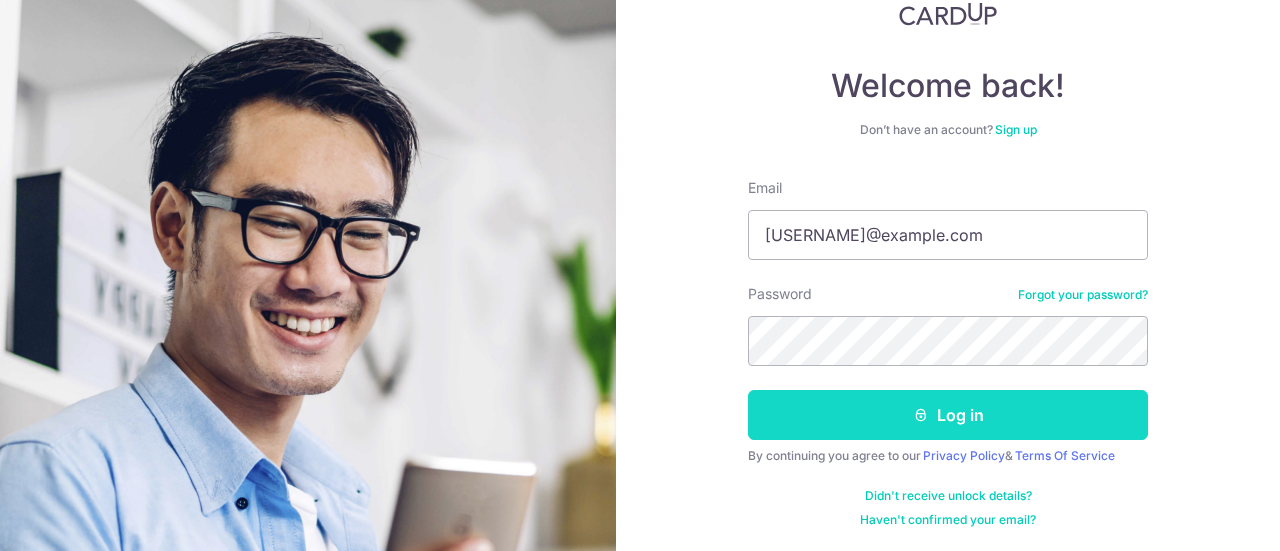 click on "Log in" at bounding box center [948, 415] 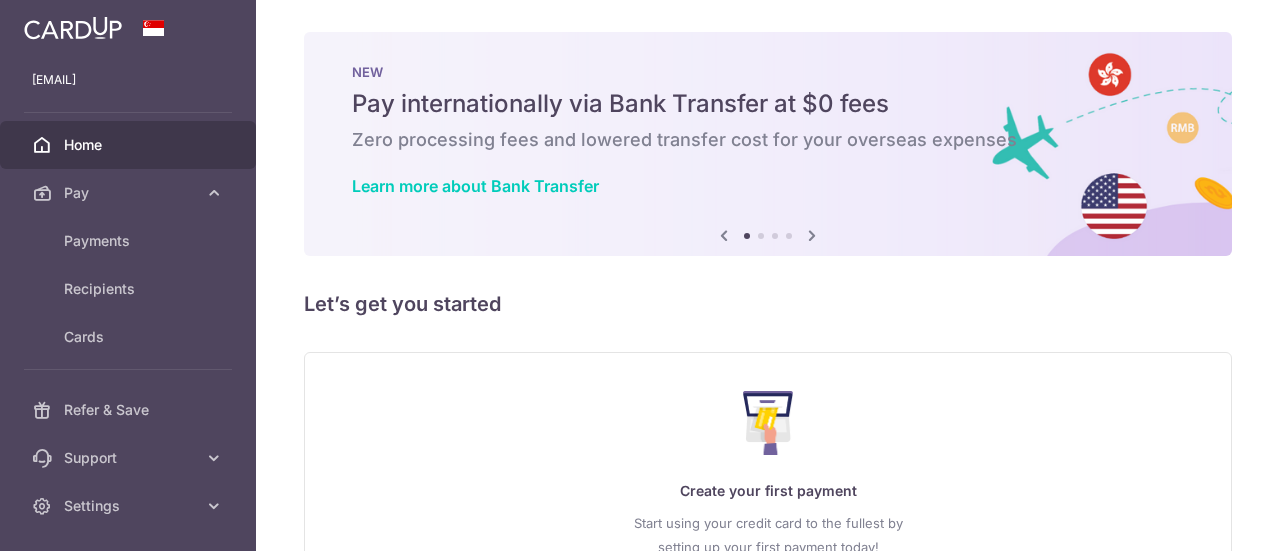 scroll, scrollTop: 0, scrollLeft: 0, axis: both 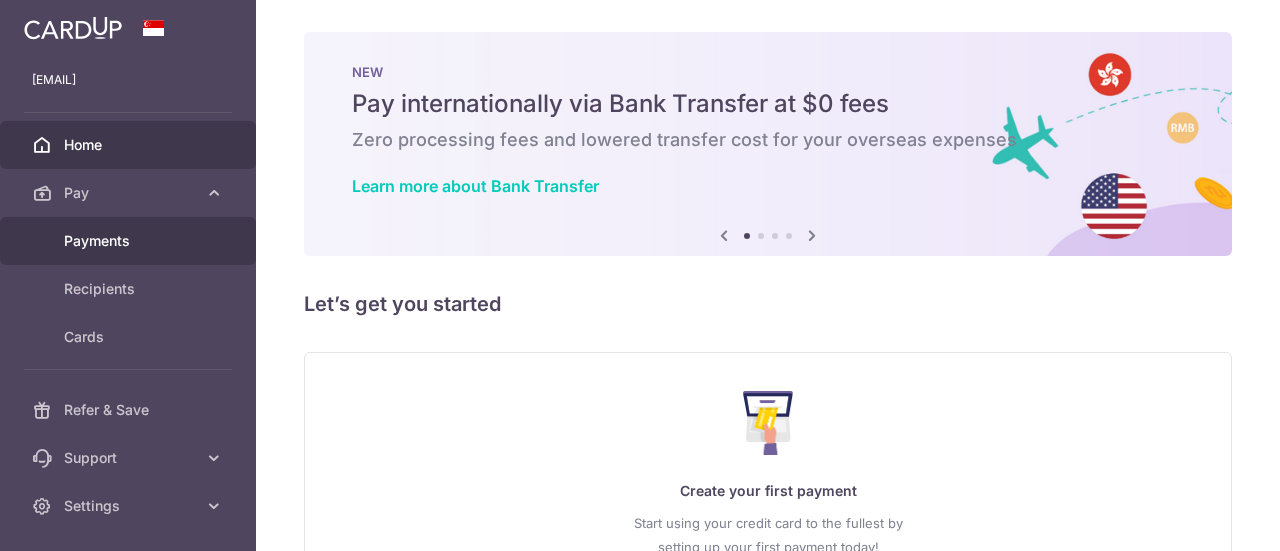 click on "Payments" at bounding box center [130, 241] 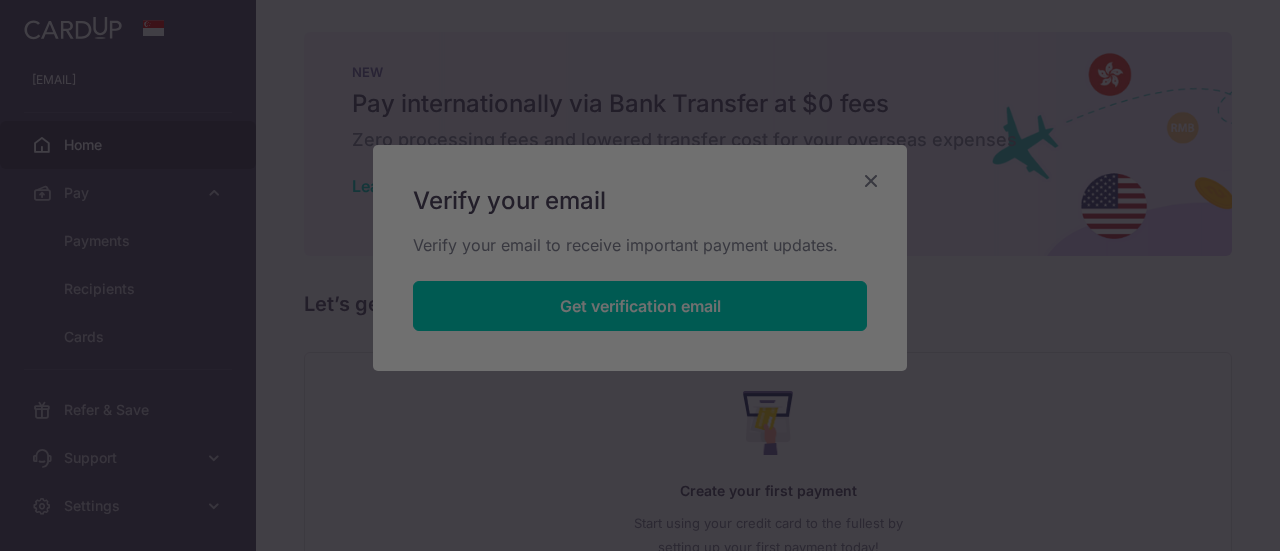 scroll, scrollTop: 0, scrollLeft: 0, axis: both 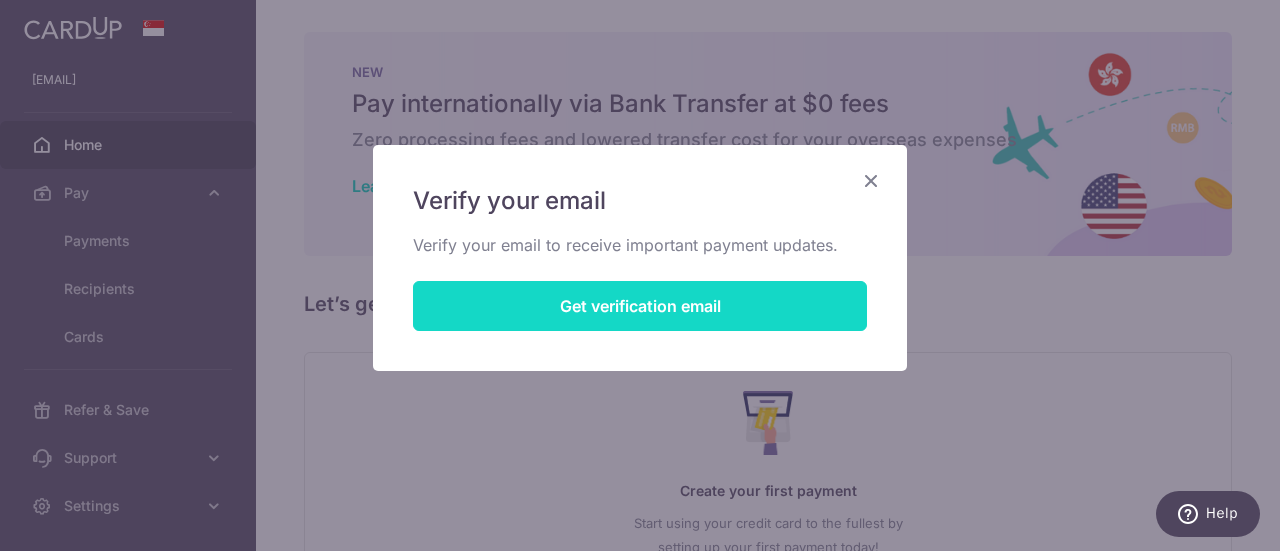 click on "Get verification email" at bounding box center (640, 306) 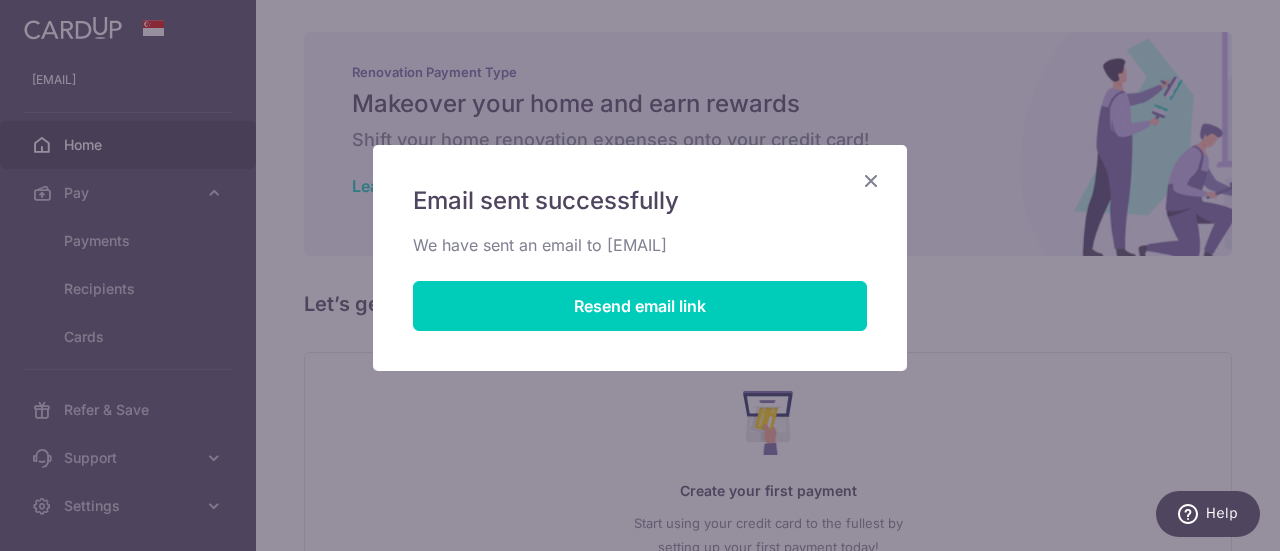 click at bounding box center [871, 180] 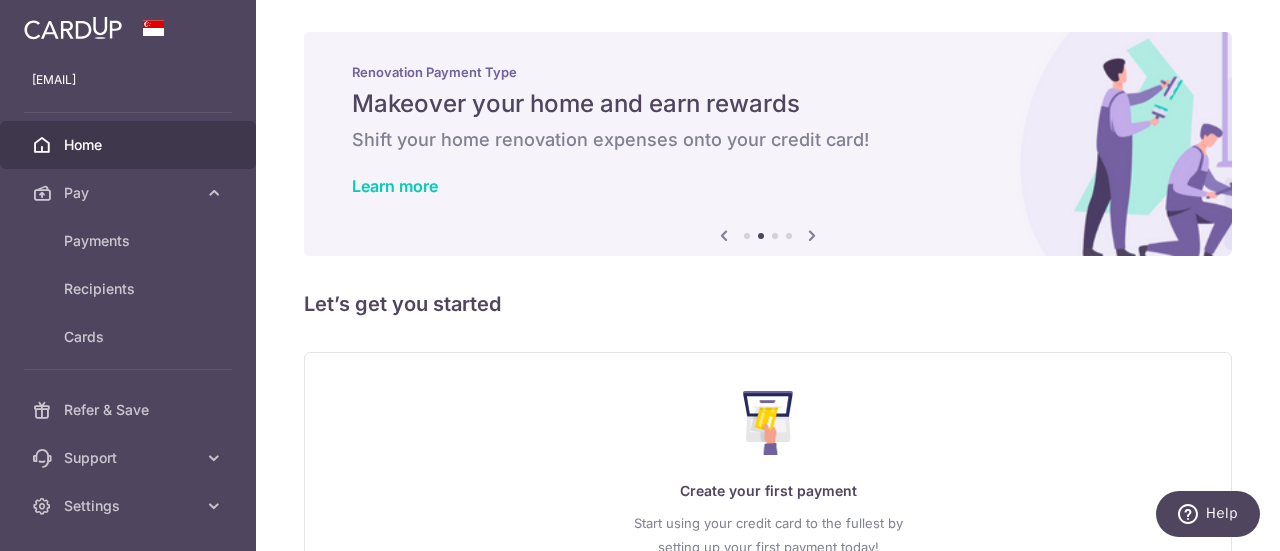 scroll, scrollTop: 178, scrollLeft: 0, axis: vertical 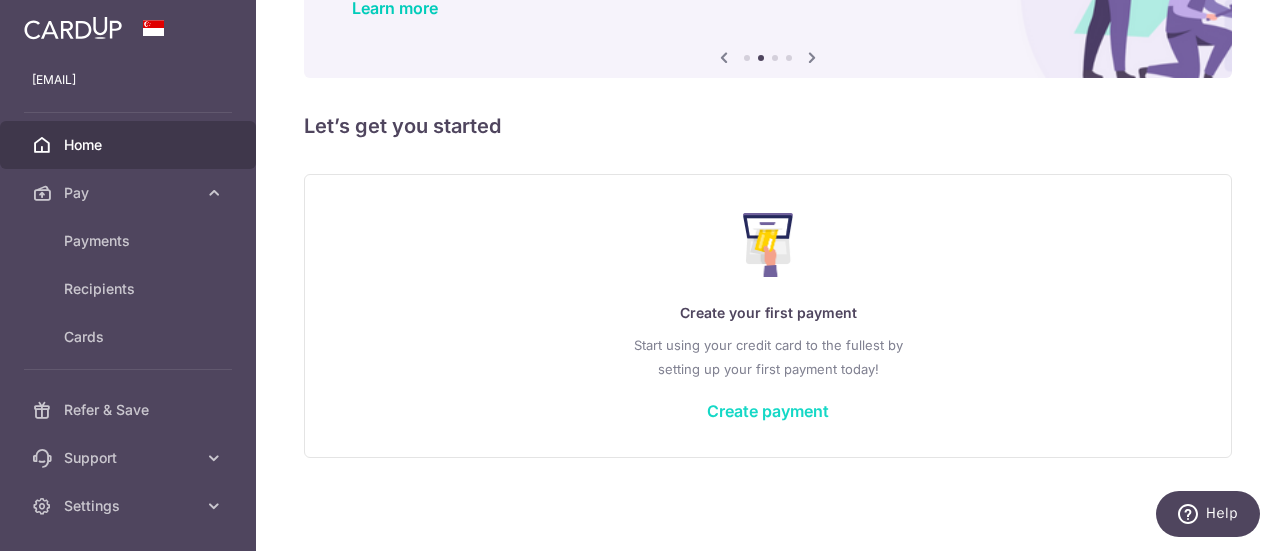 click on "Create payment" at bounding box center [768, 411] 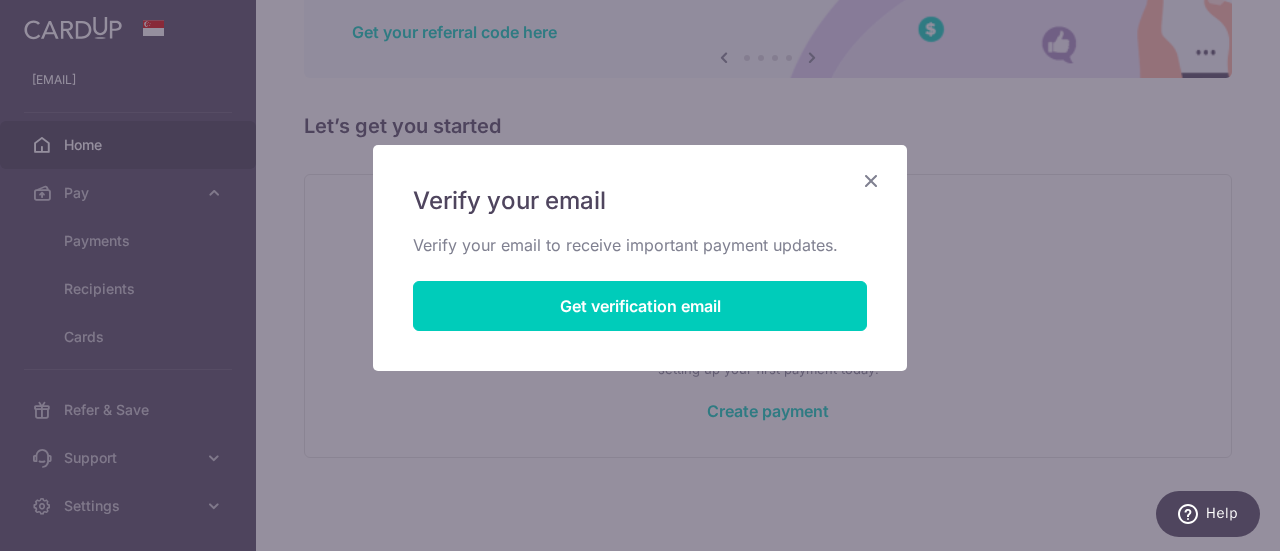 scroll, scrollTop: 0, scrollLeft: 0, axis: both 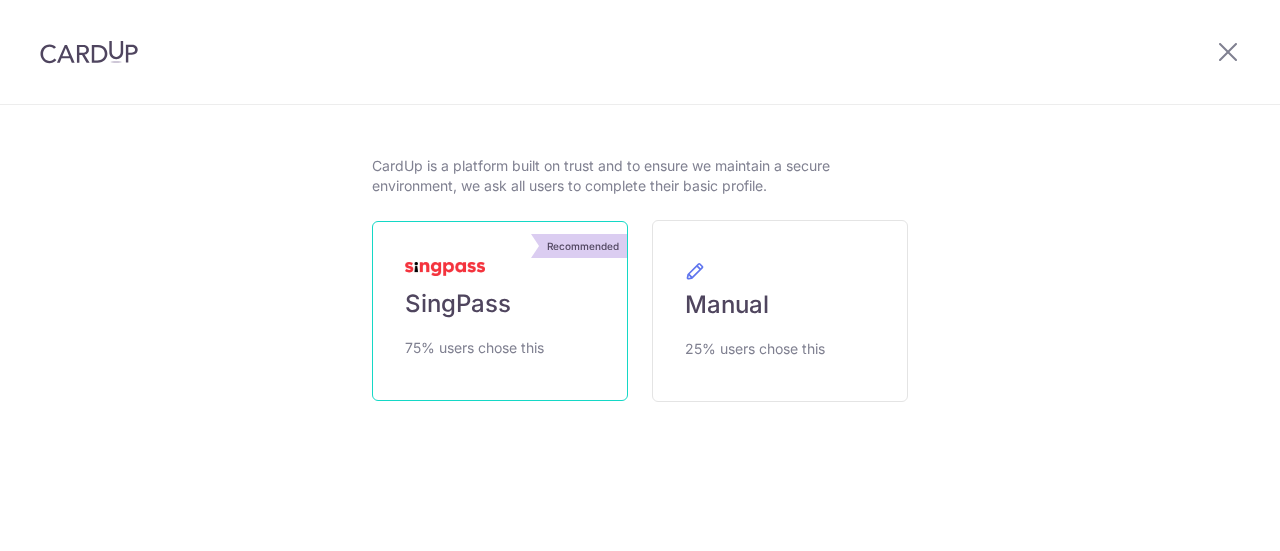 click on "SingPass" at bounding box center (458, 304) 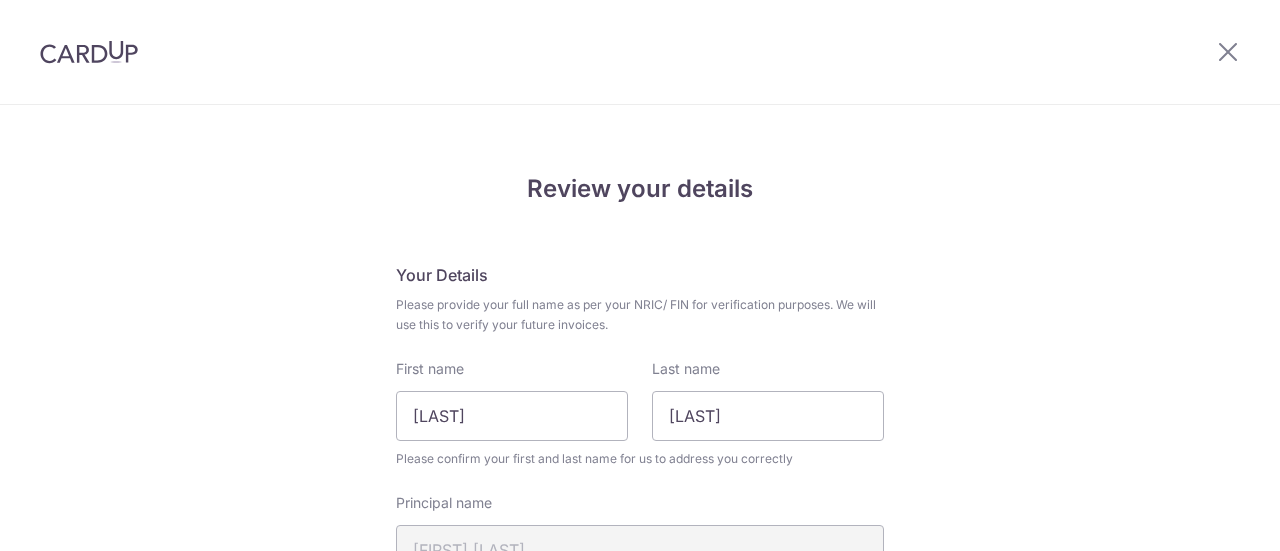 scroll, scrollTop: 0, scrollLeft: 0, axis: both 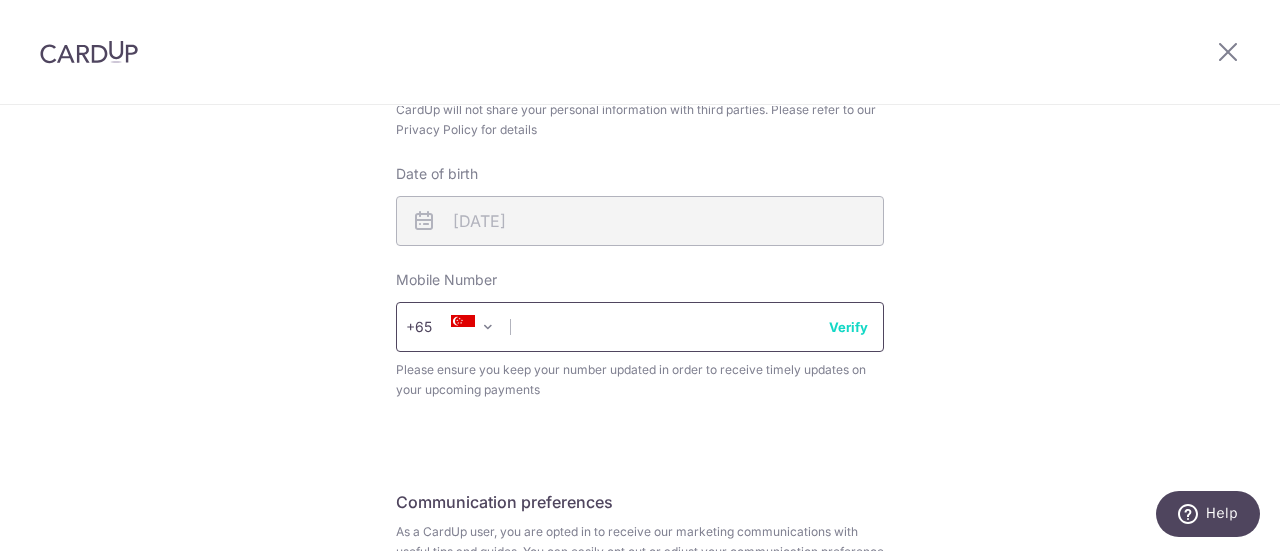 click at bounding box center [640, 327] 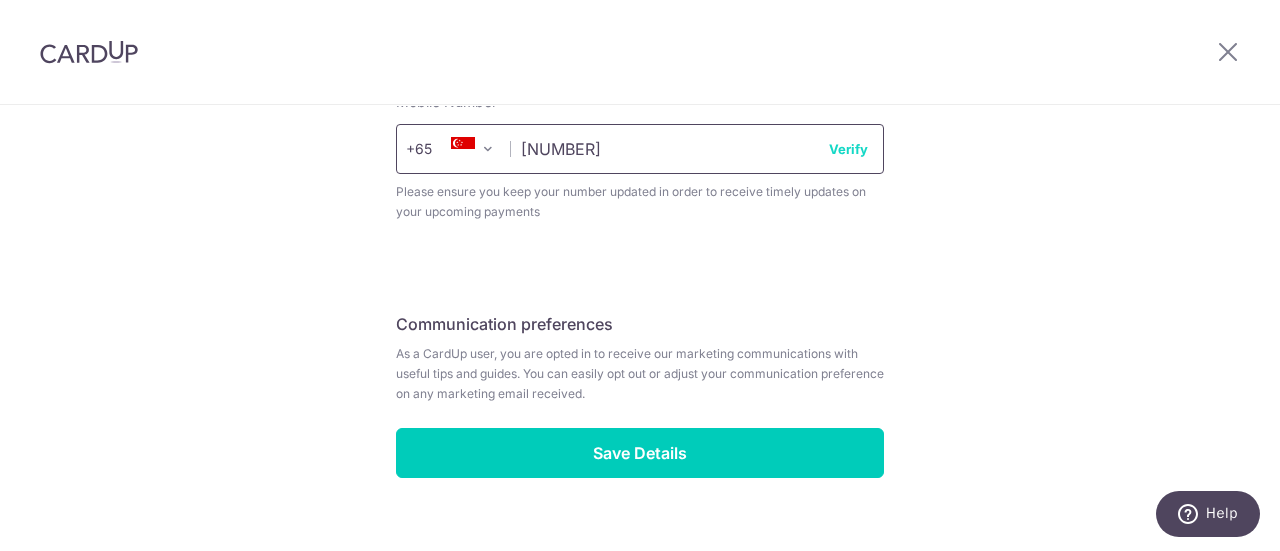 scroll, scrollTop: 929, scrollLeft: 0, axis: vertical 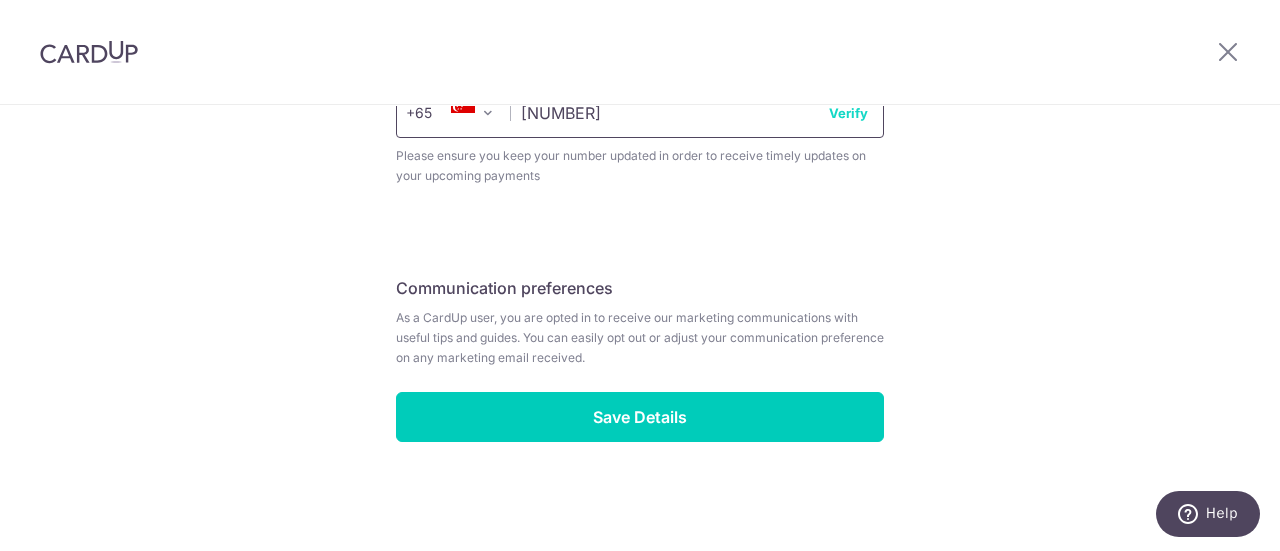 type on "[NUMBER]" 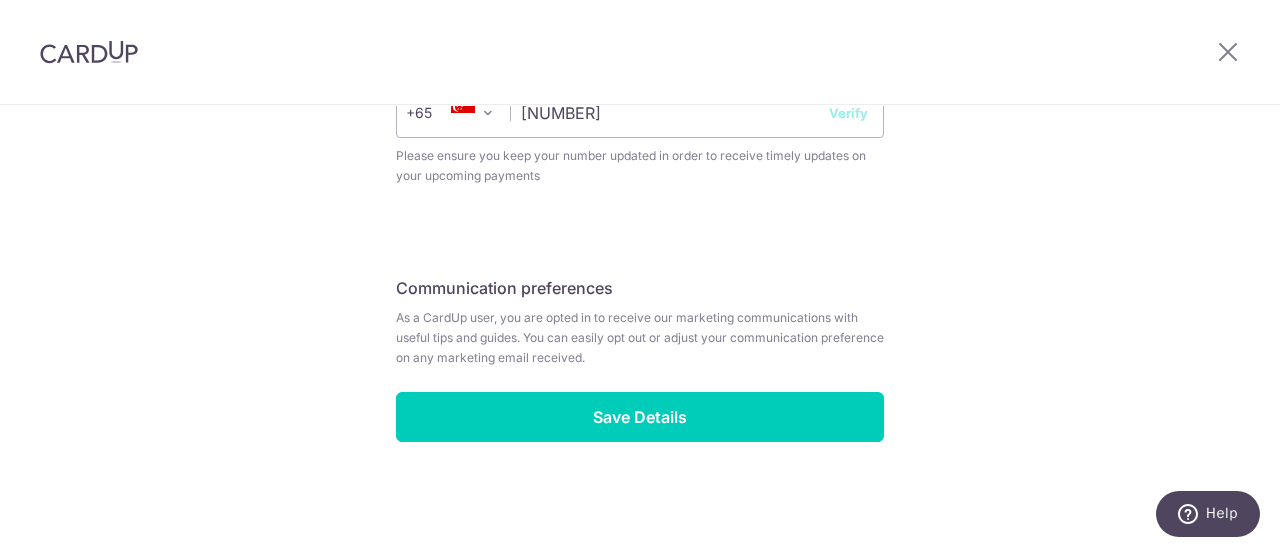 click on "Review your details
Your Details
Please provide your full name as per your NRIC/ FIN for verification purposes. We will use this to verify your future invoices.
First name
Karan
Last name
Punia
Please confirm your first and last name for us to address you correctly
Principal name
PUNIA KARAN
Registered address
8D, TANJONG RHU ROAD, 17, 02, SINGAPORE, 436892" at bounding box center [640, -136] 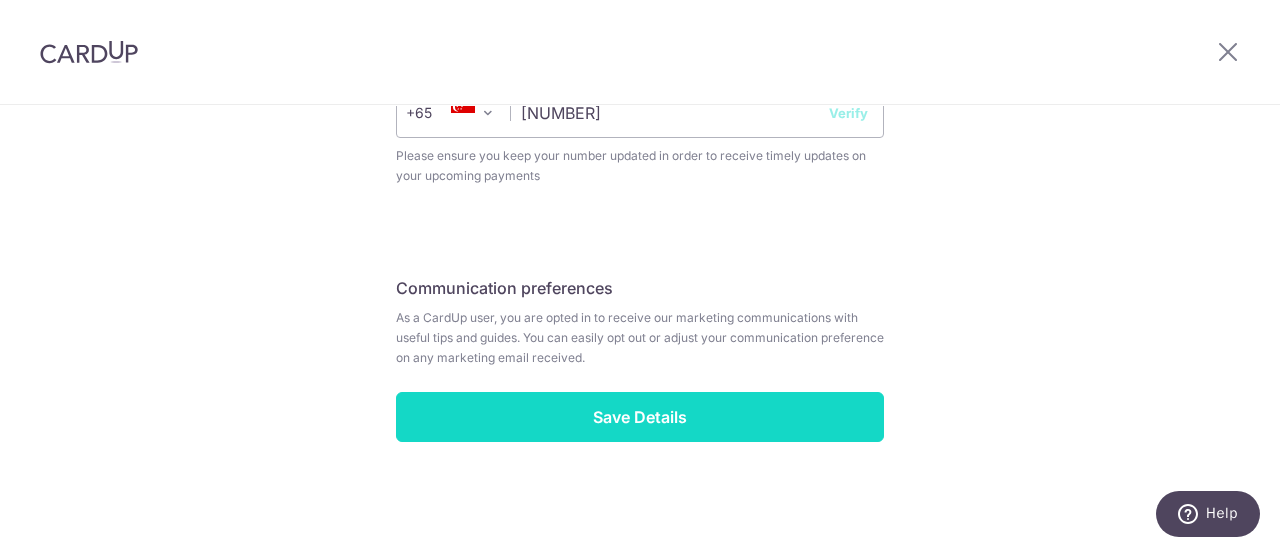 click on "Save Details" at bounding box center [640, 417] 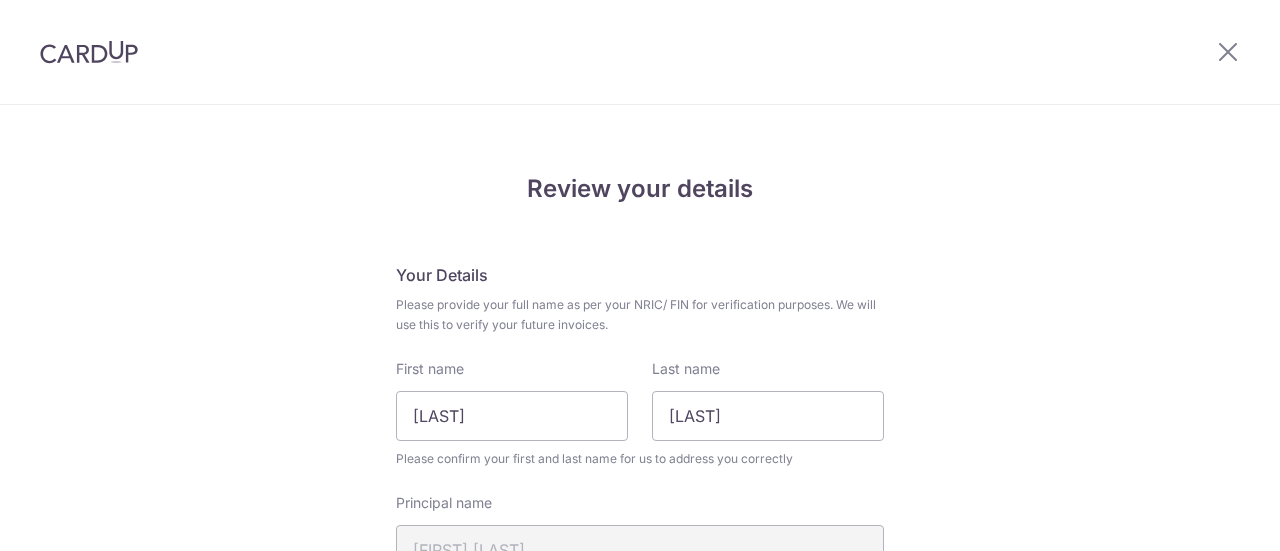 scroll, scrollTop: 0, scrollLeft: 0, axis: both 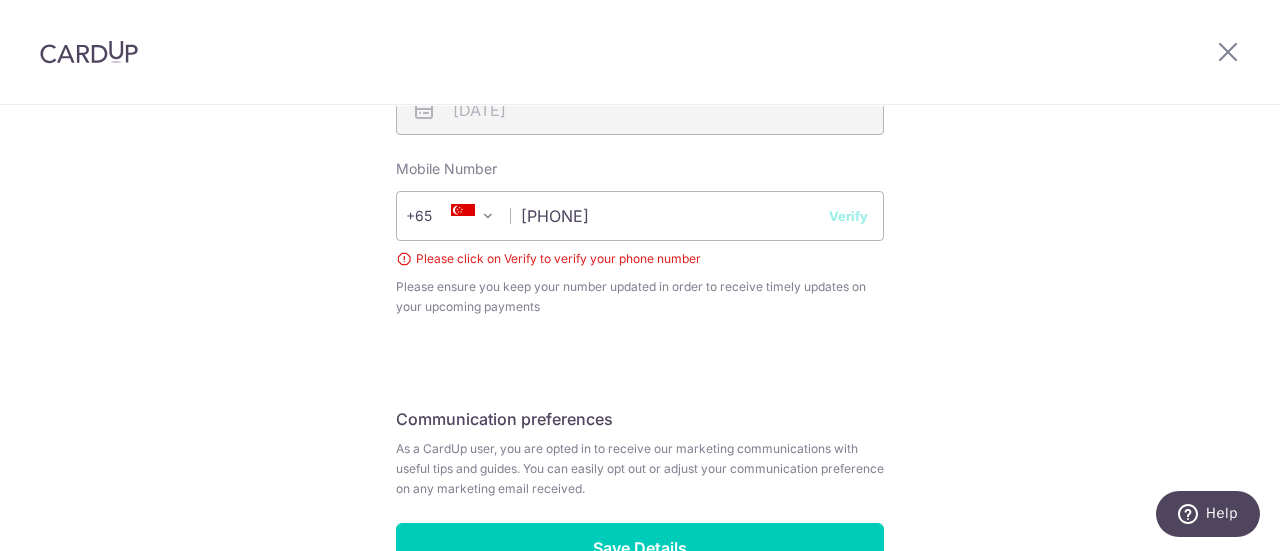 click on "Verify" at bounding box center [848, 216] 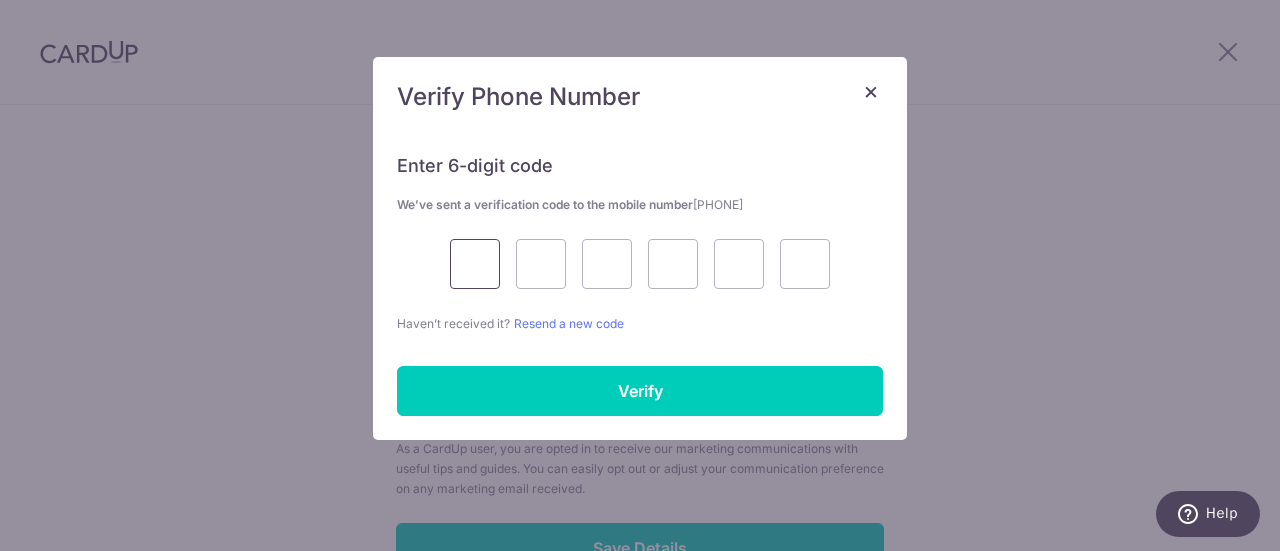 click at bounding box center [475, 264] 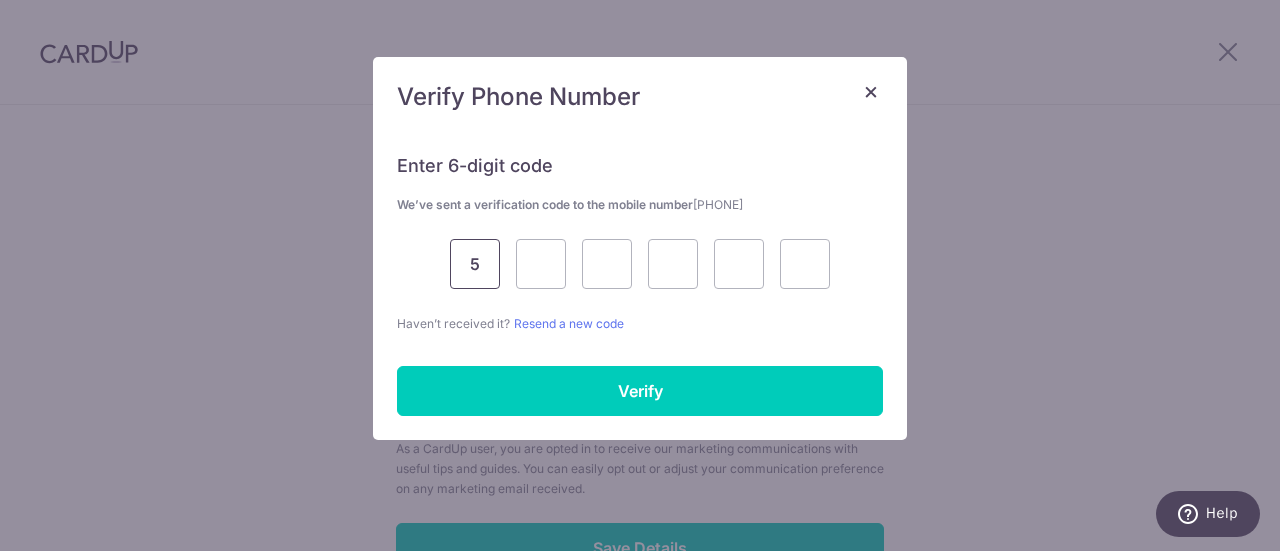 type on "5" 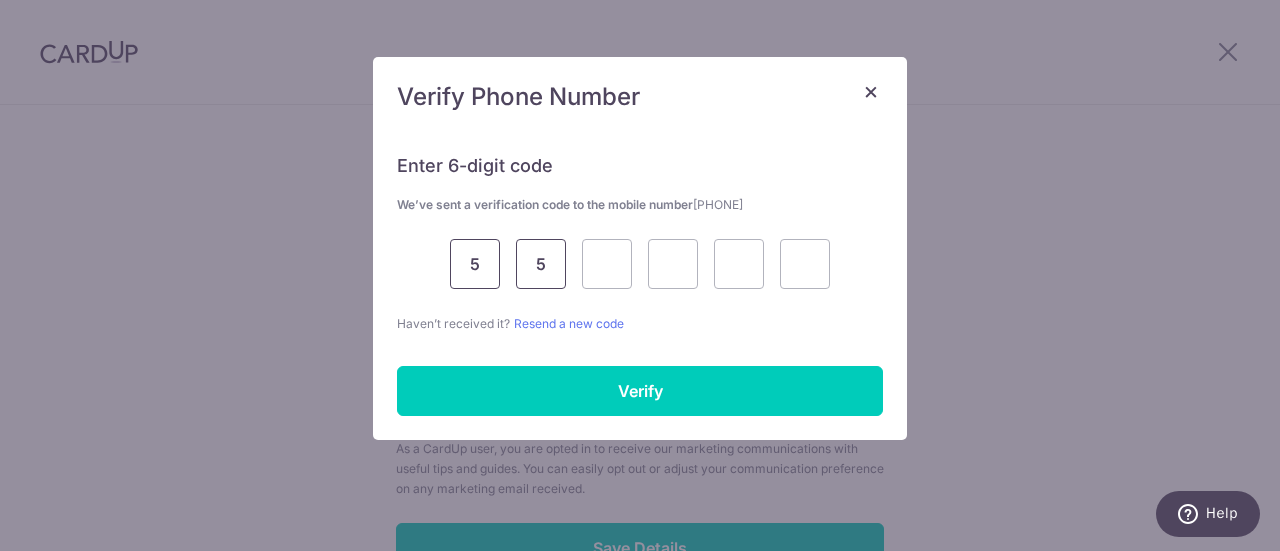 type on "5" 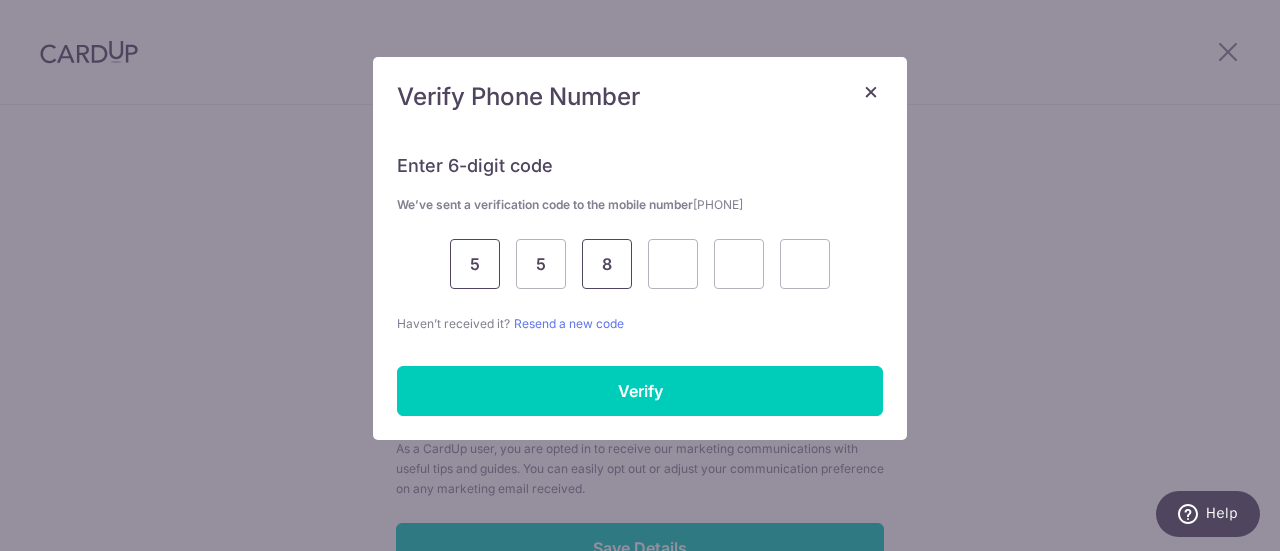 type on "8" 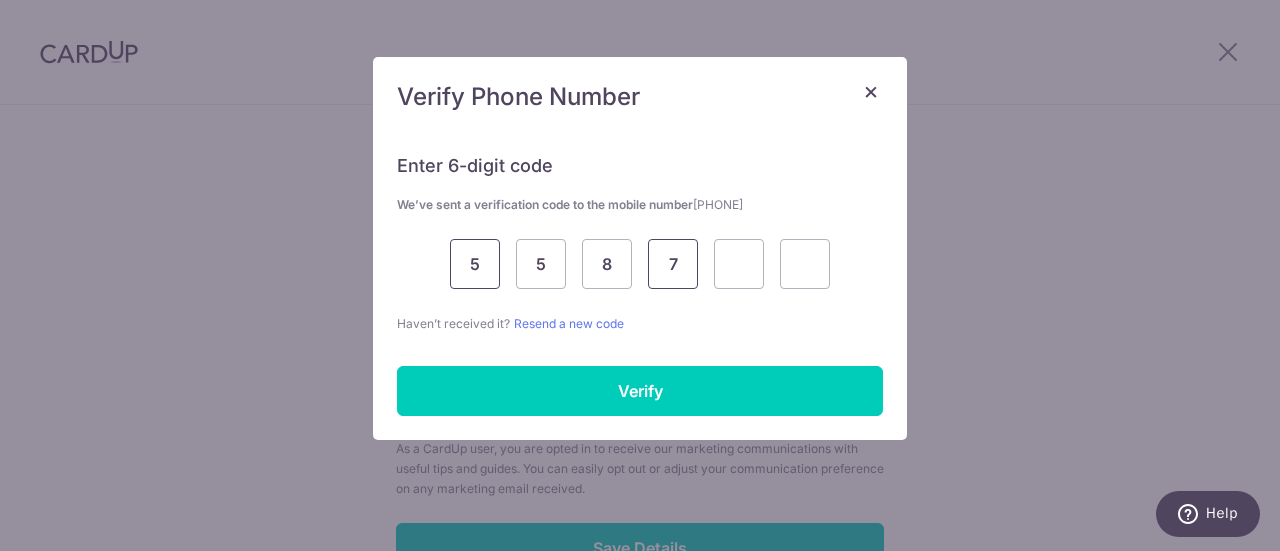 type on "7" 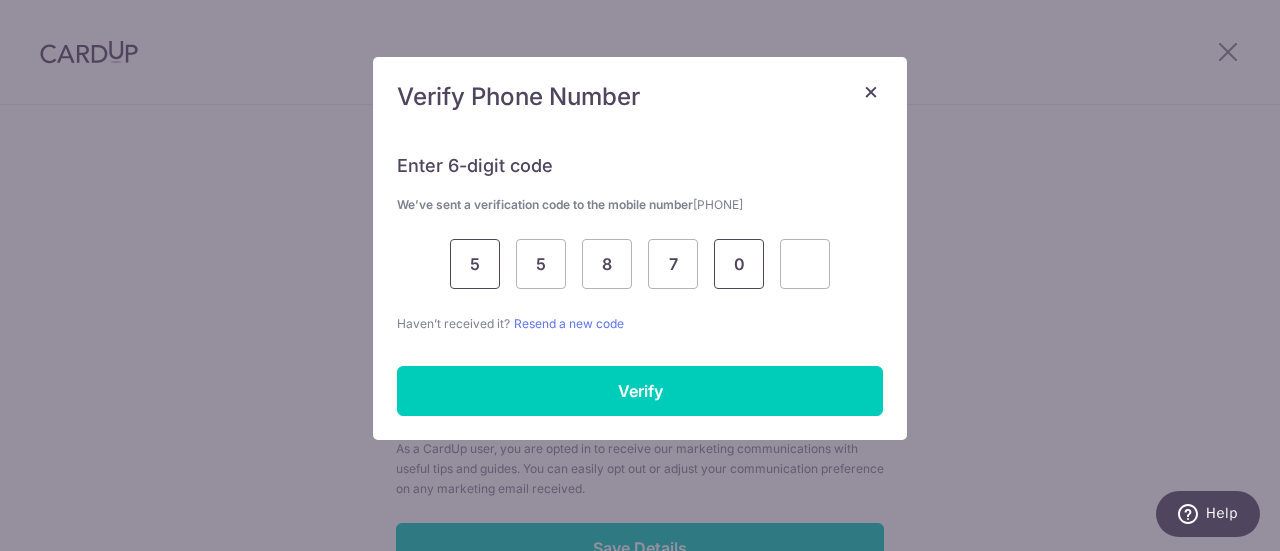 type on "0" 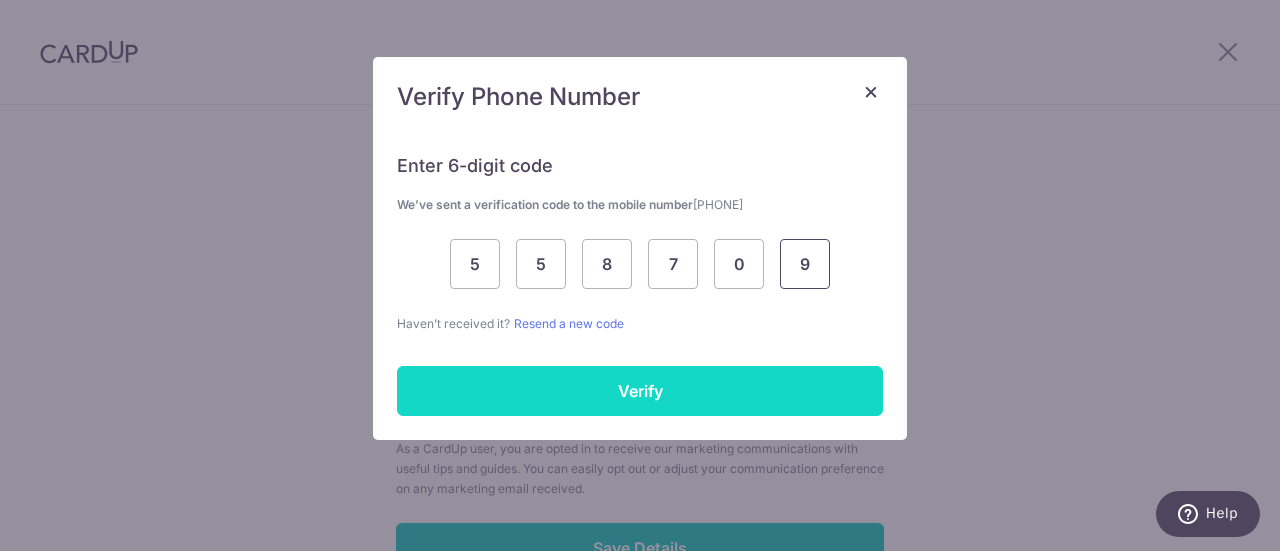 type on "9" 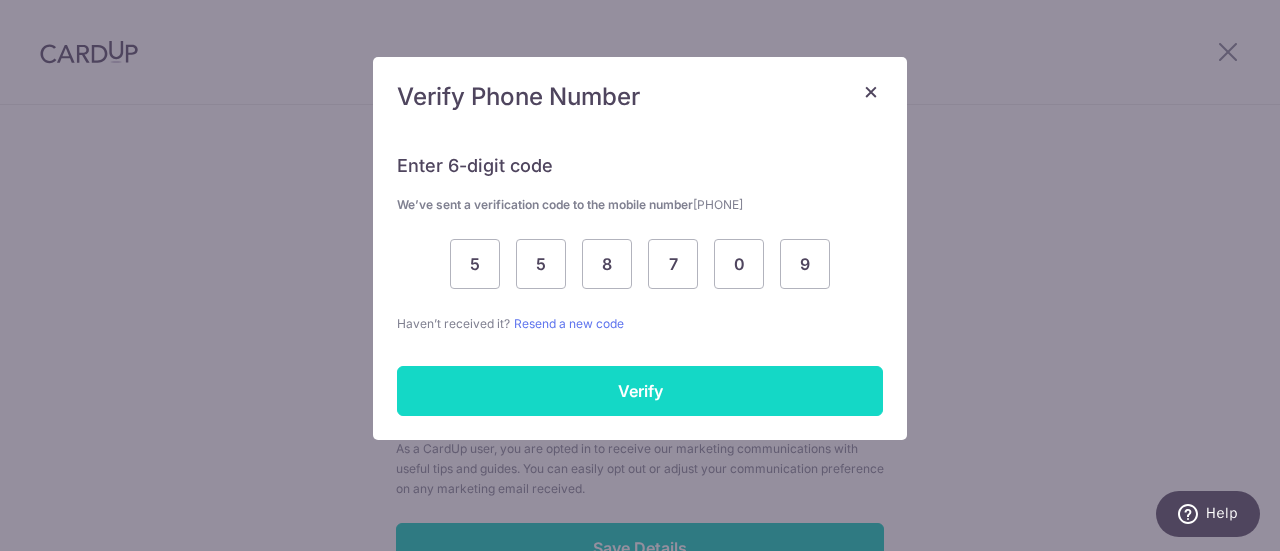 click on "Verify" at bounding box center (640, 391) 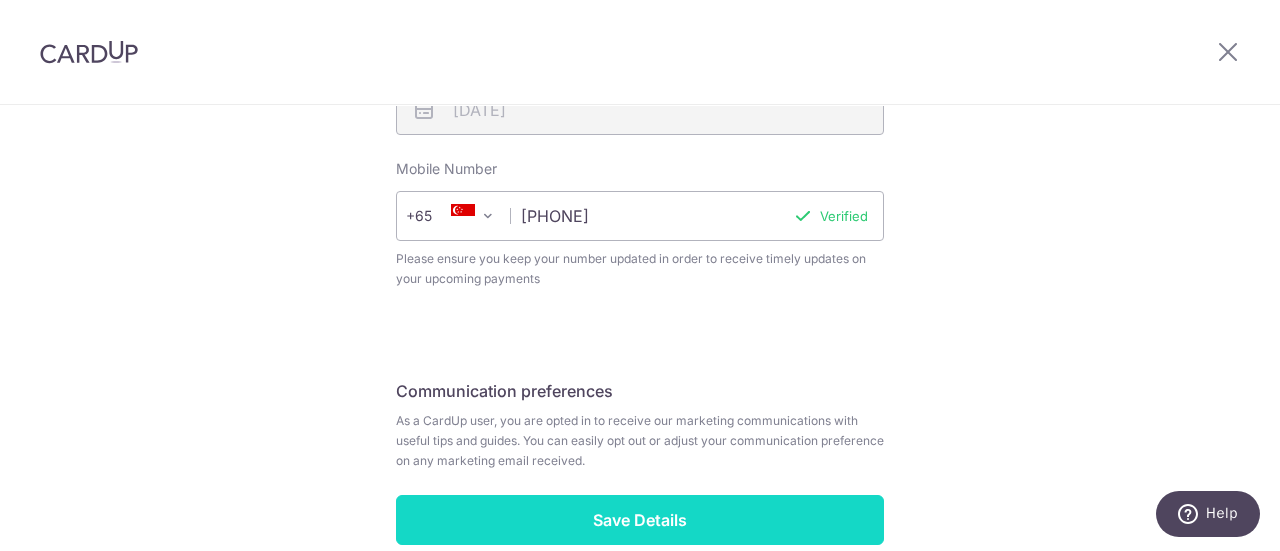 click on "Save Details" at bounding box center (640, 520) 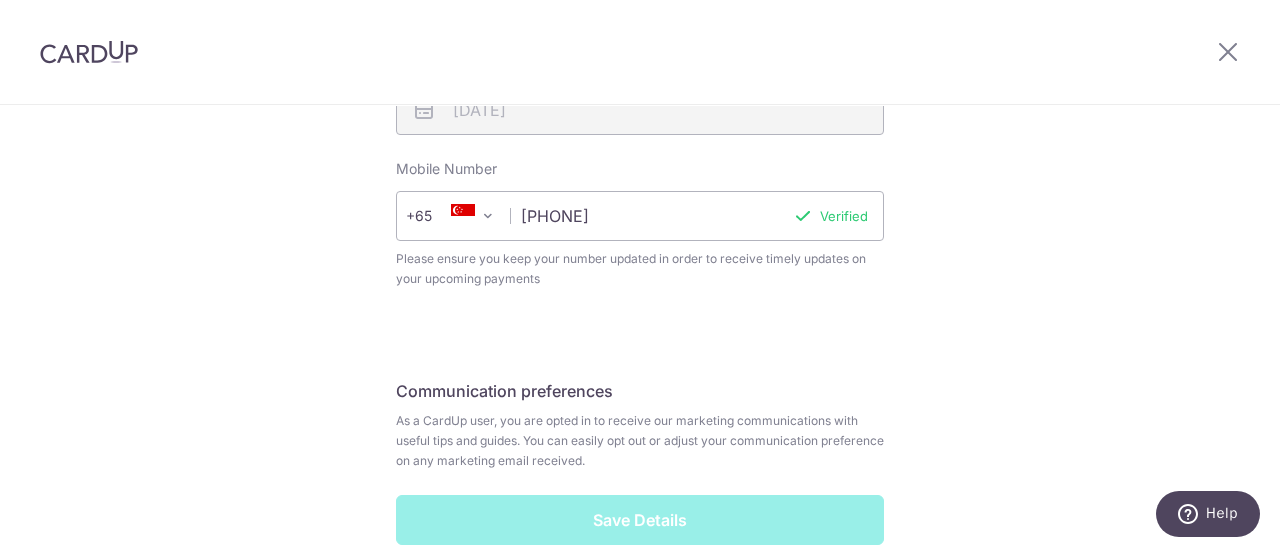 scroll, scrollTop: 929, scrollLeft: 0, axis: vertical 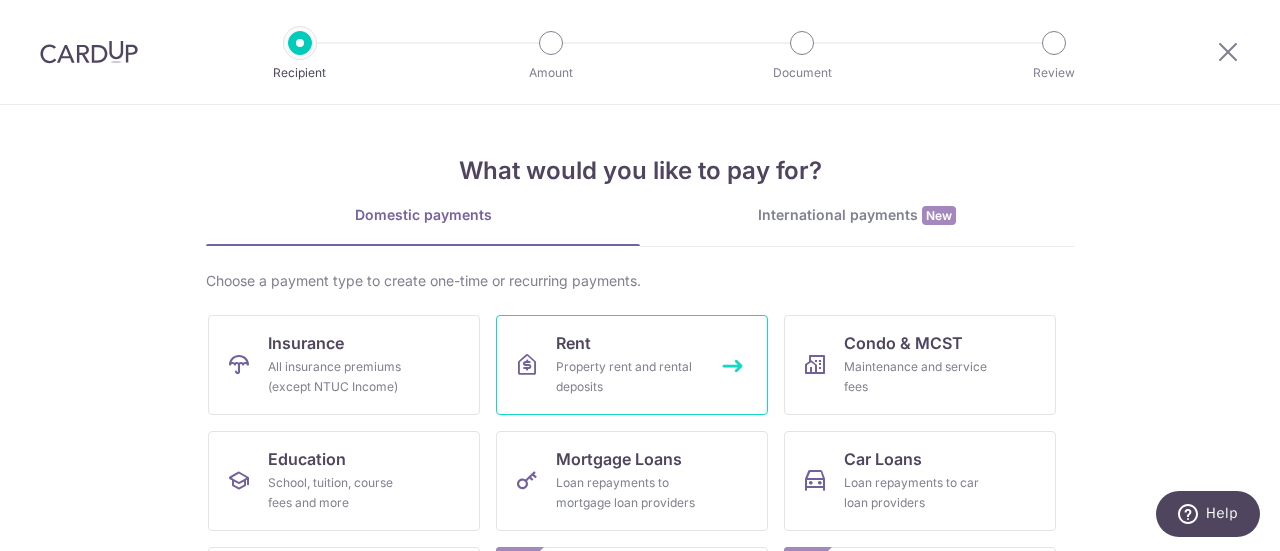 click on "Property rent and rental deposits" at bounding box center (628, 377) 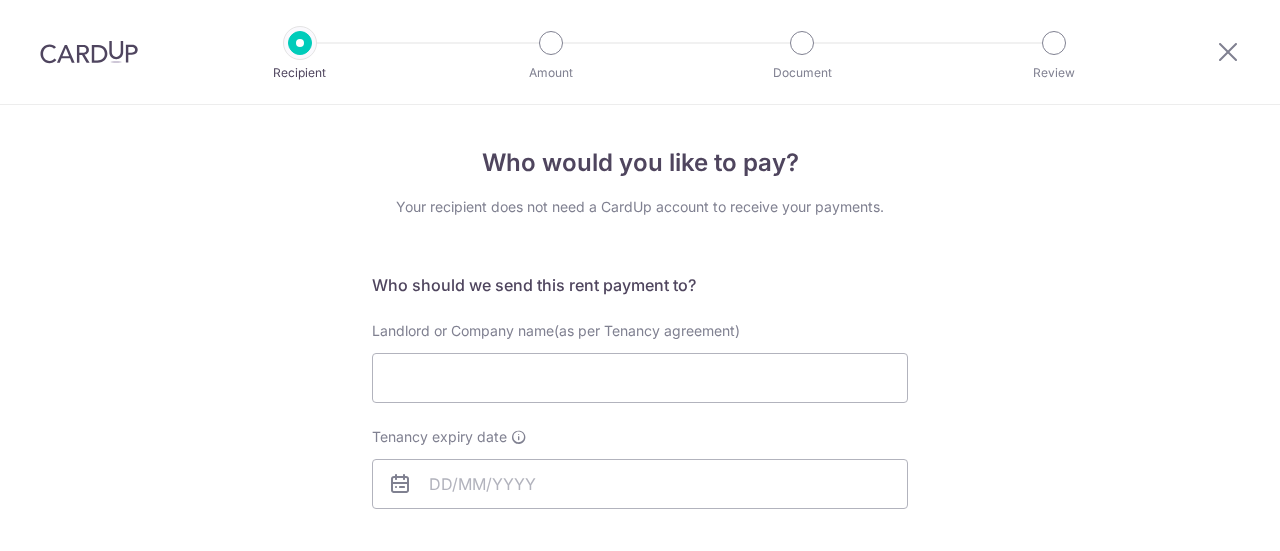 scroll, scrollTop: 0, scrollLeft: 0, axis: both 